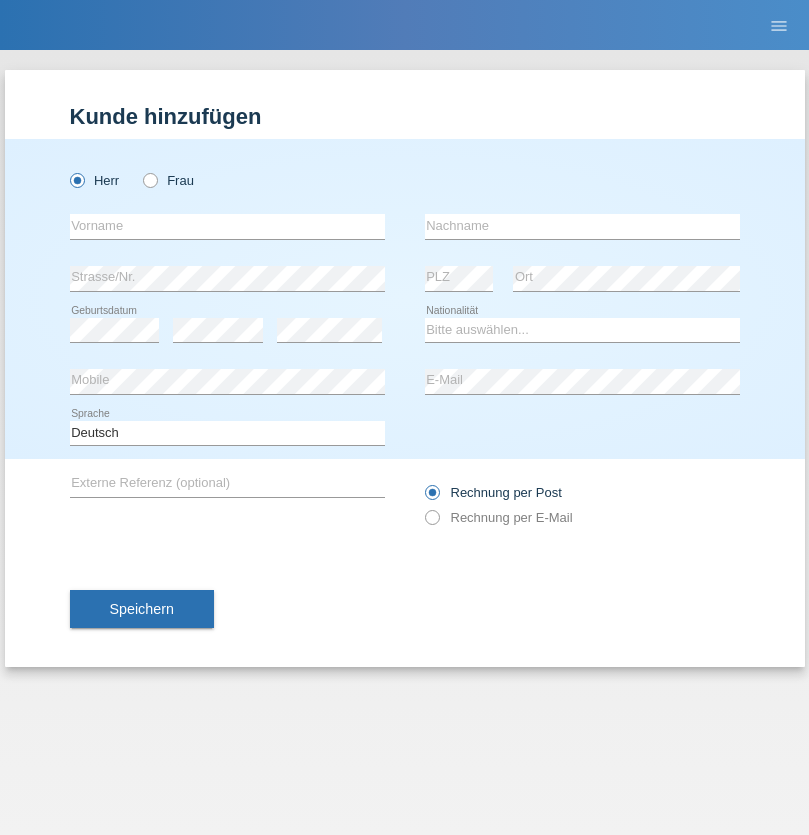 scroll, scrollTop: 0, scrollLeft: 0, axis: both 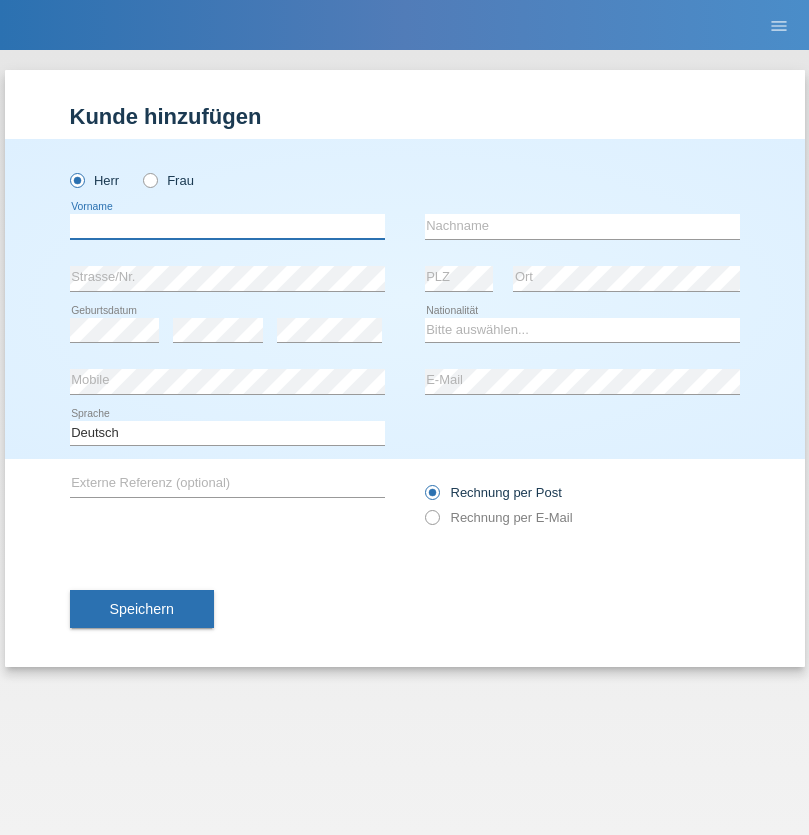 click at bounding box center (227, 226) 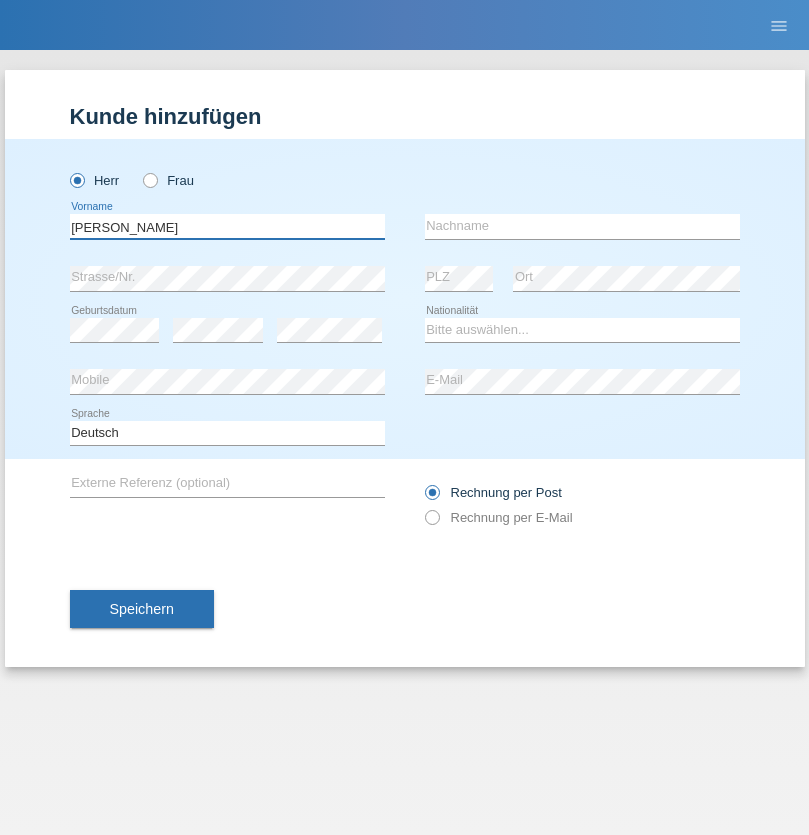type on "Adrian Mihaila" 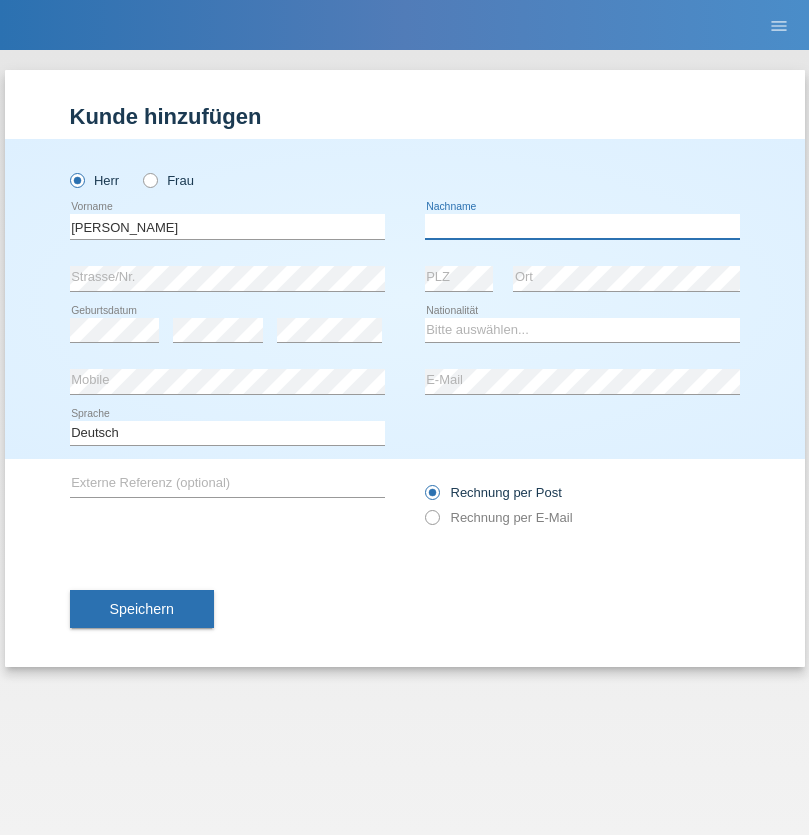 click at bounding box center (582, 226) 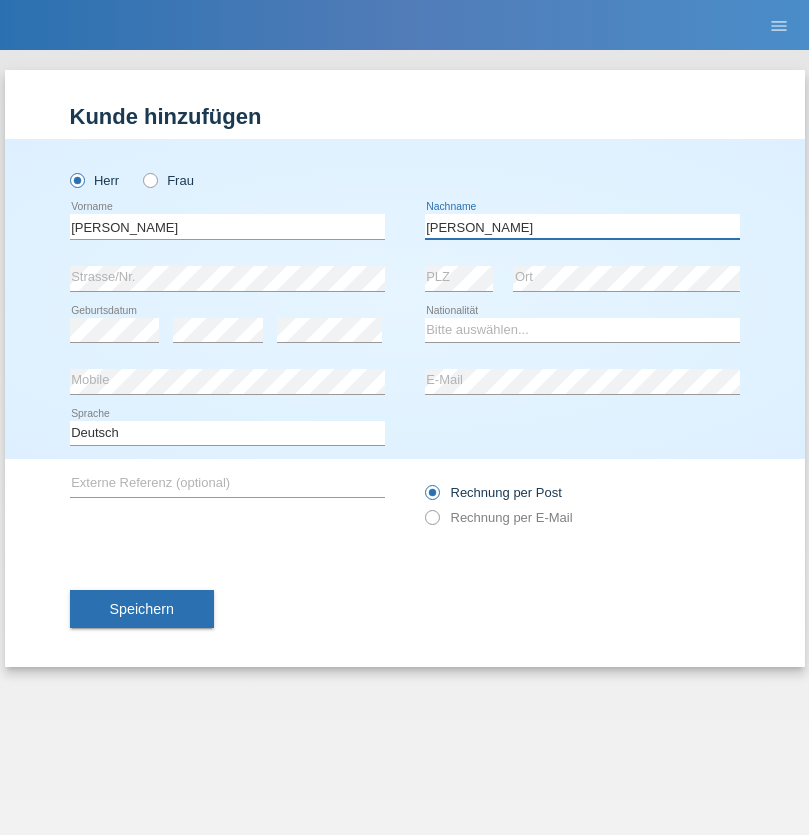 type on "[PERSON_NAME]" 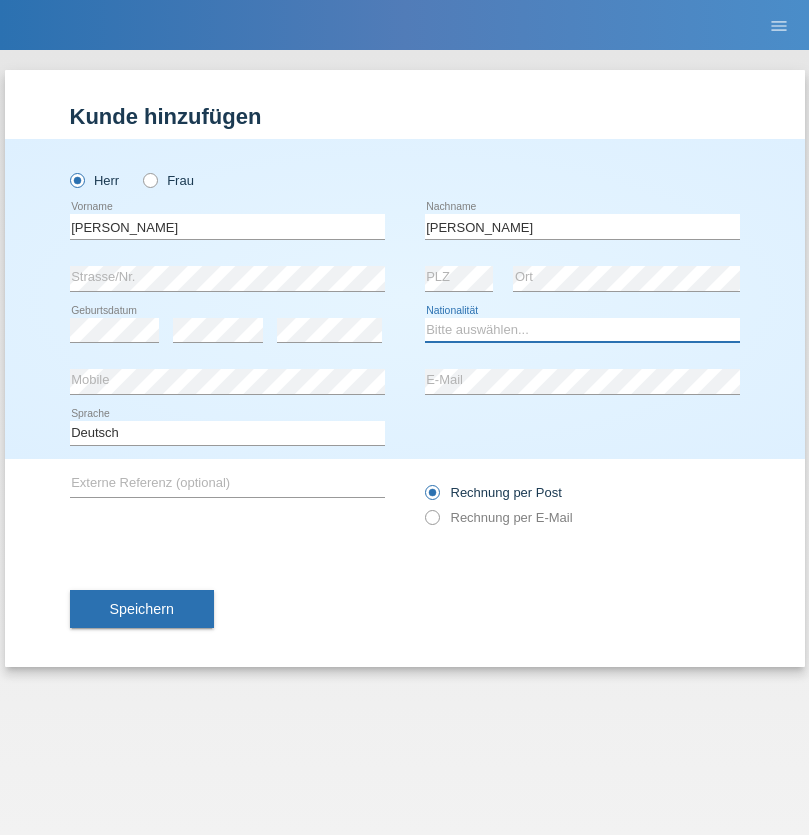 select on "RO" 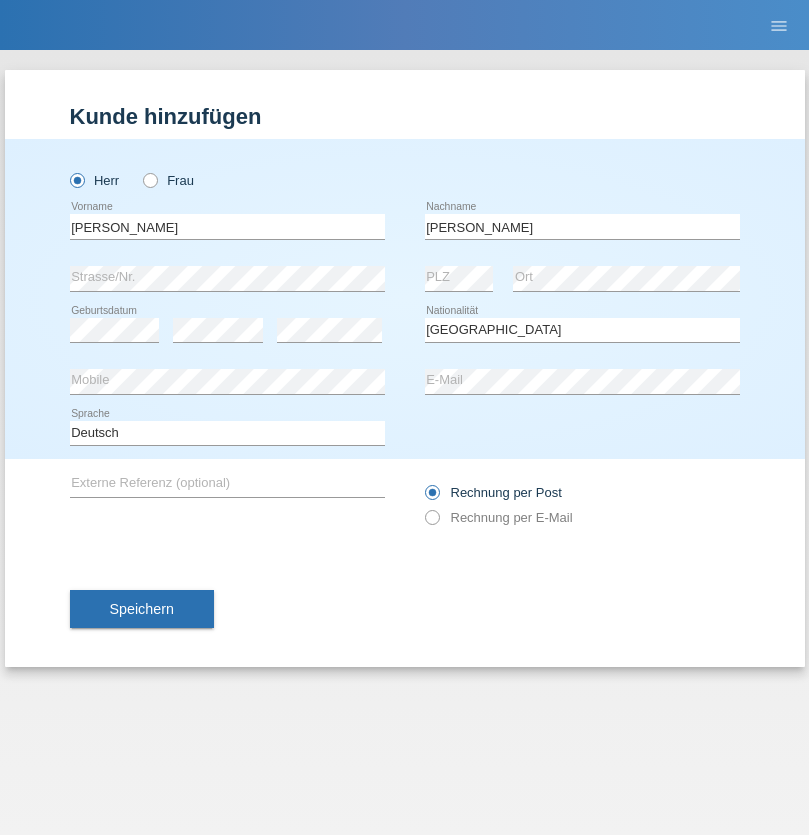 select on "C" 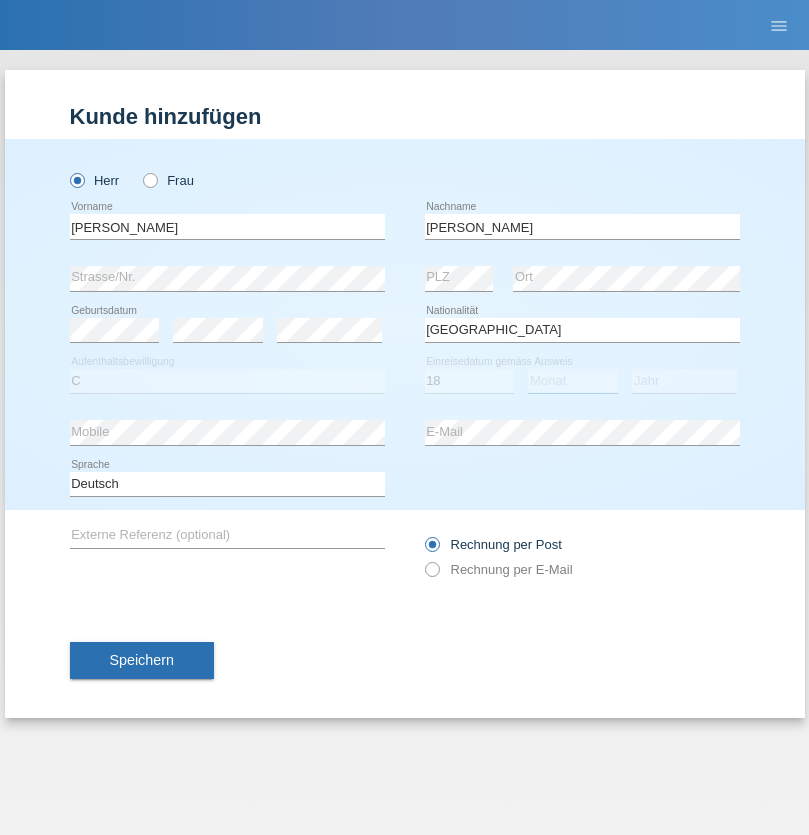 select on "11" 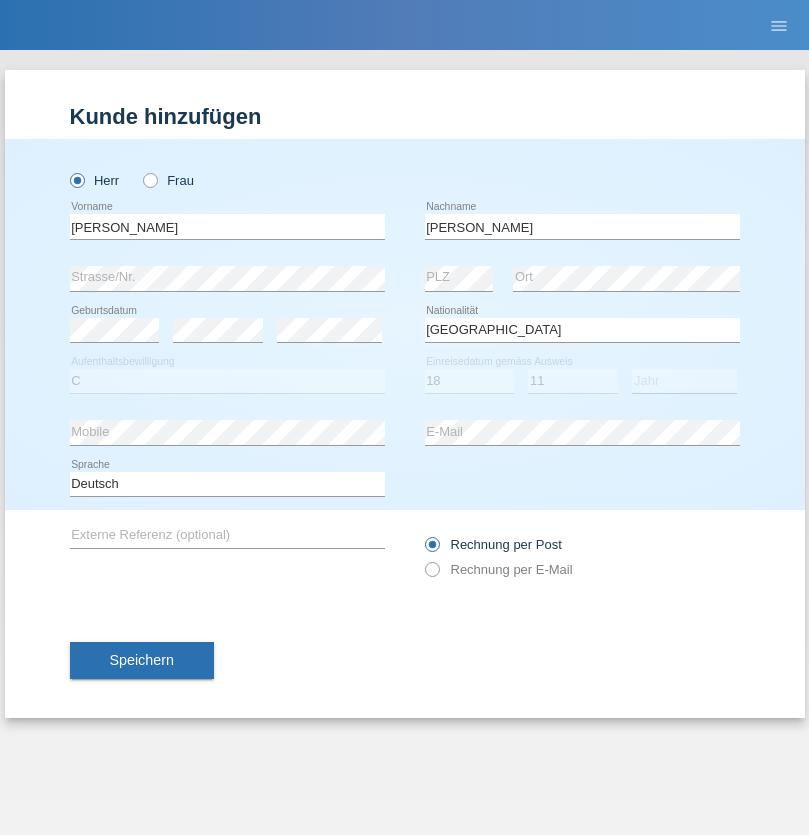 select on "2021" 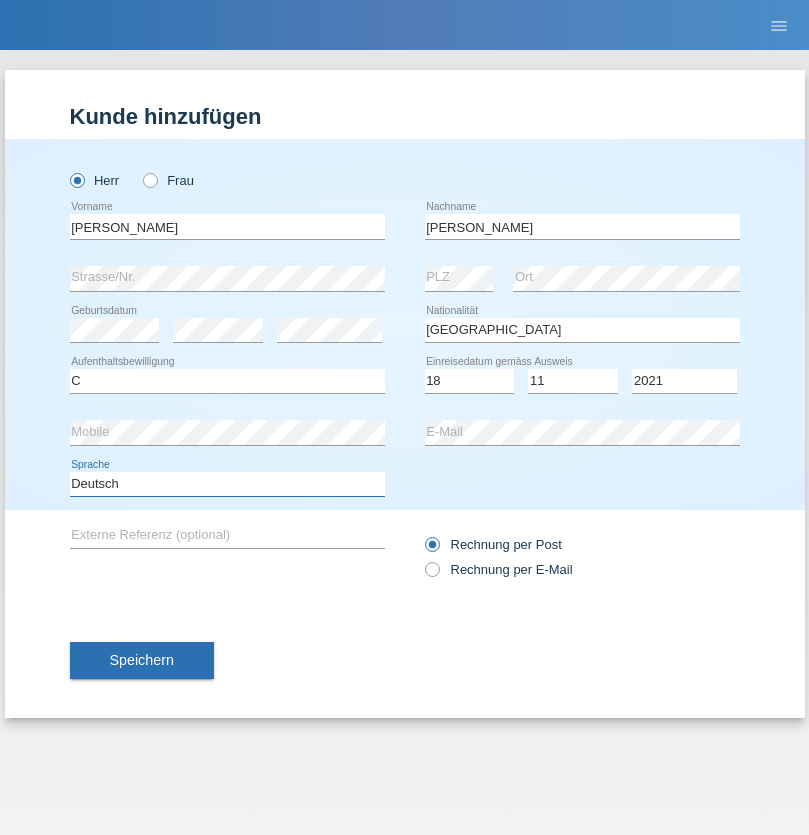 select on "en" 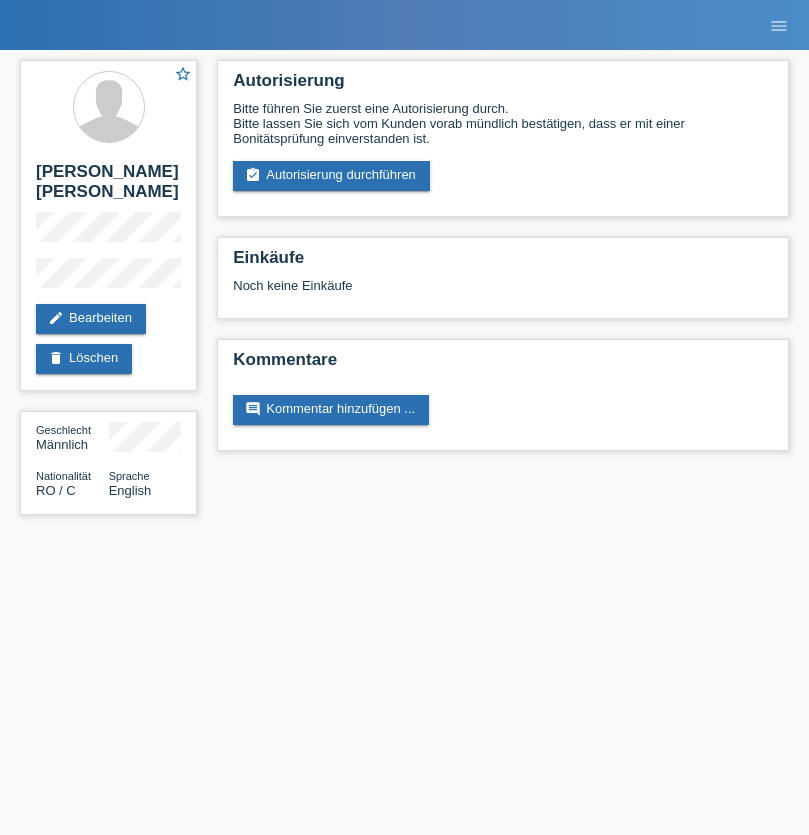 scroll, scrollTop: 0, scrollLeft: 0, axis: both 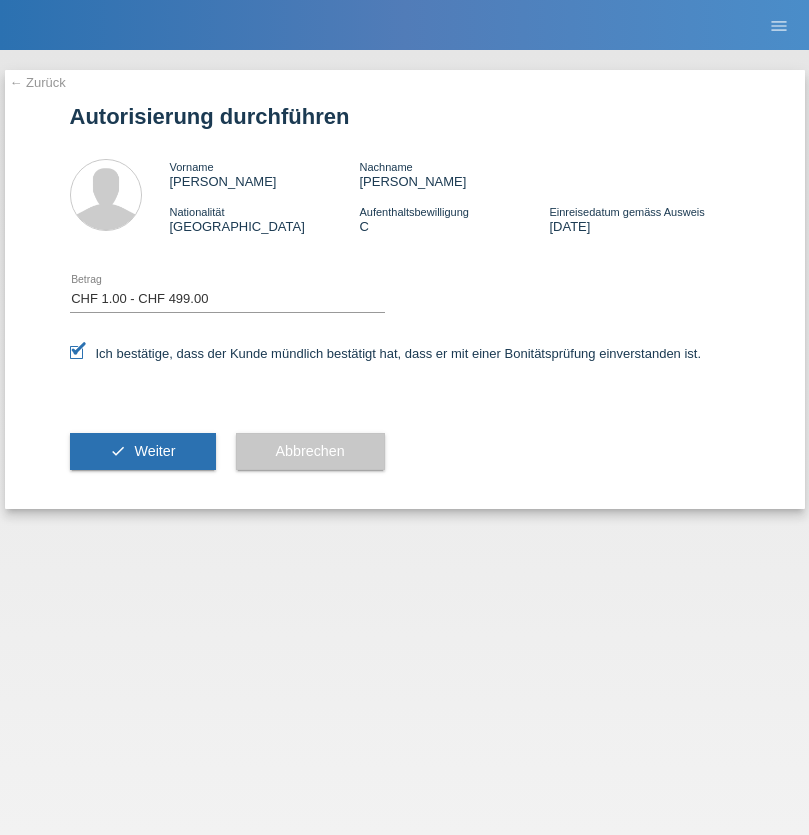 select on "1" 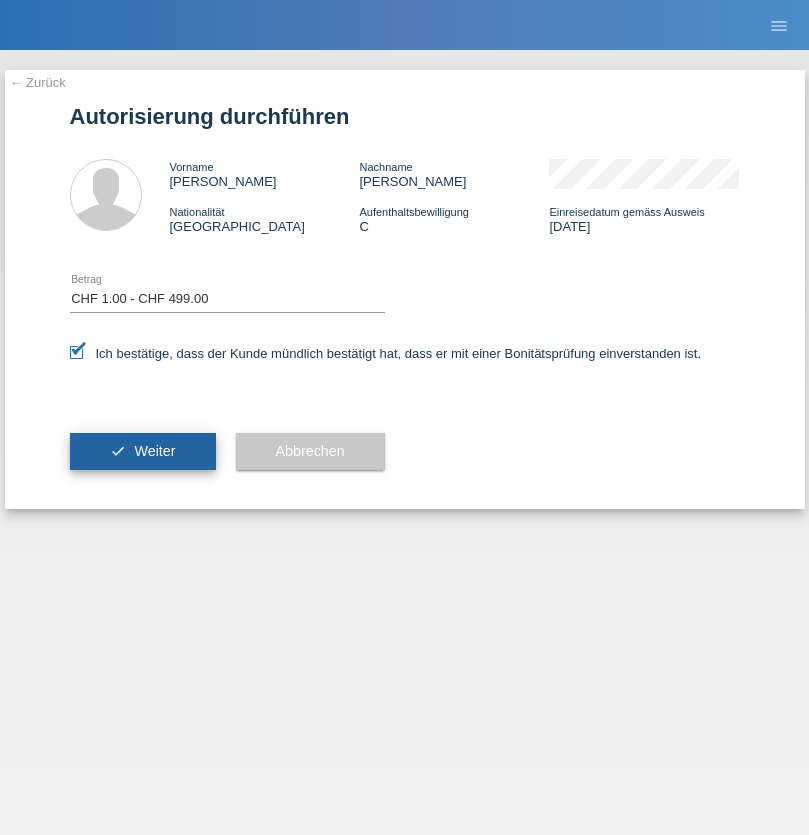 click on "Weiter" at bounding box center (154, 451) 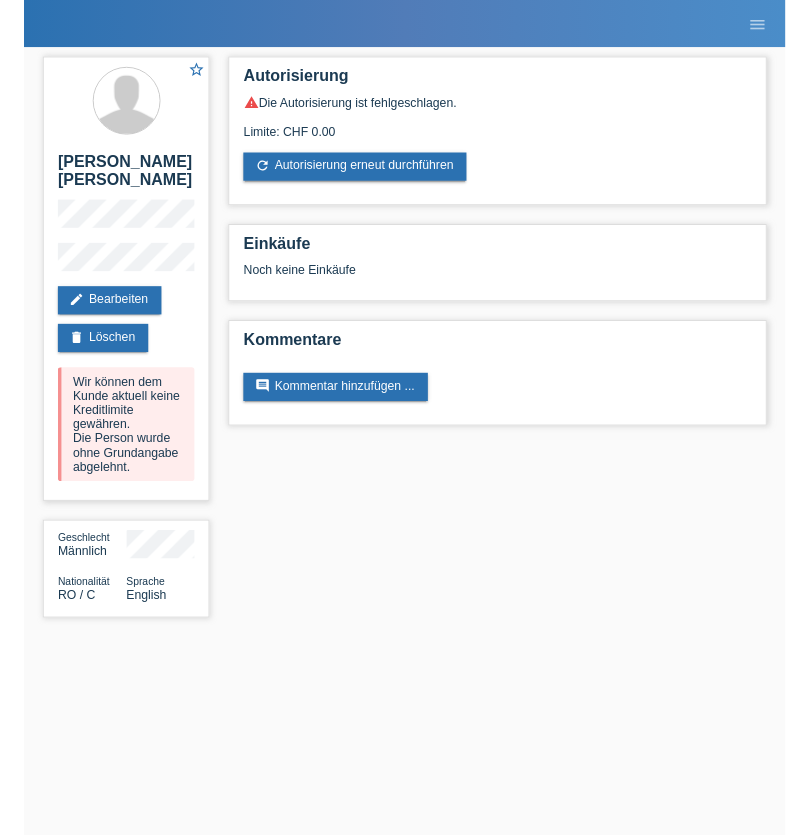scroll, scrollTop: 0, scrollLeft: 0, axis: both 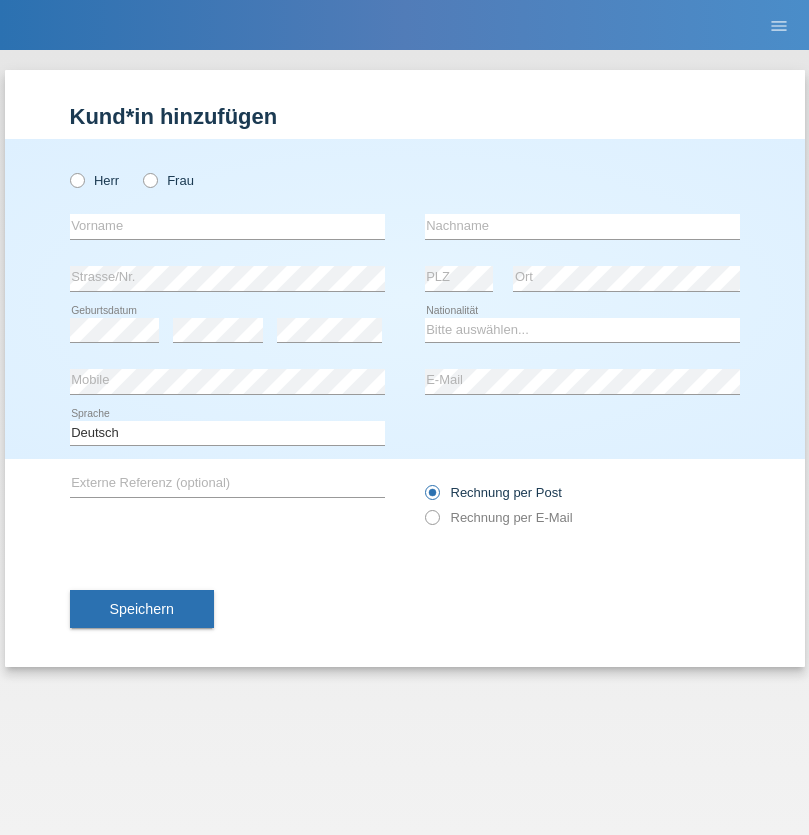 radio on "true" 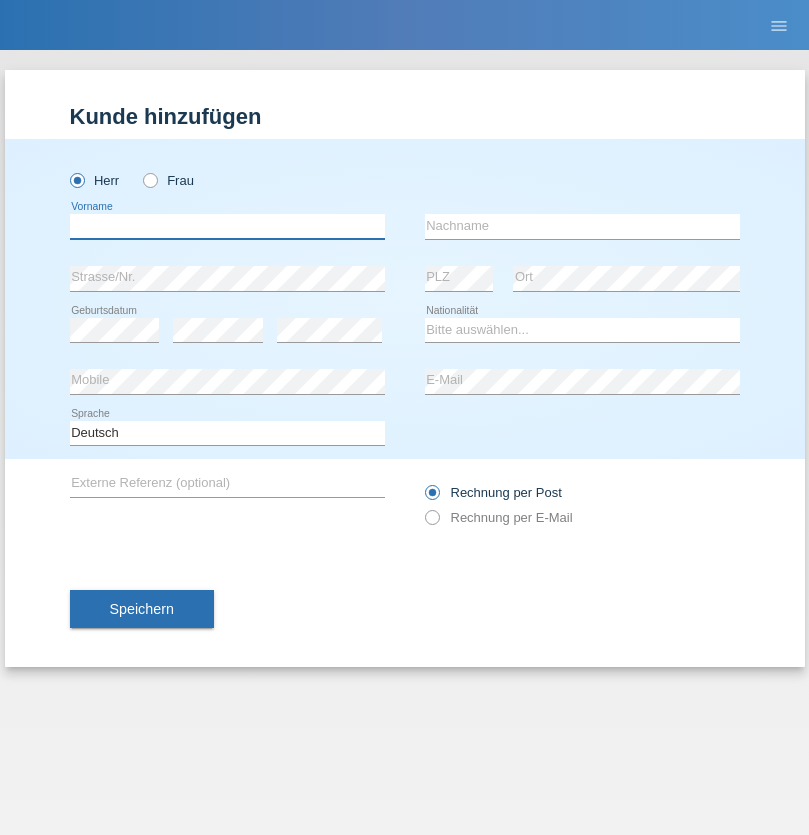 click at bounding box center [227, 226] 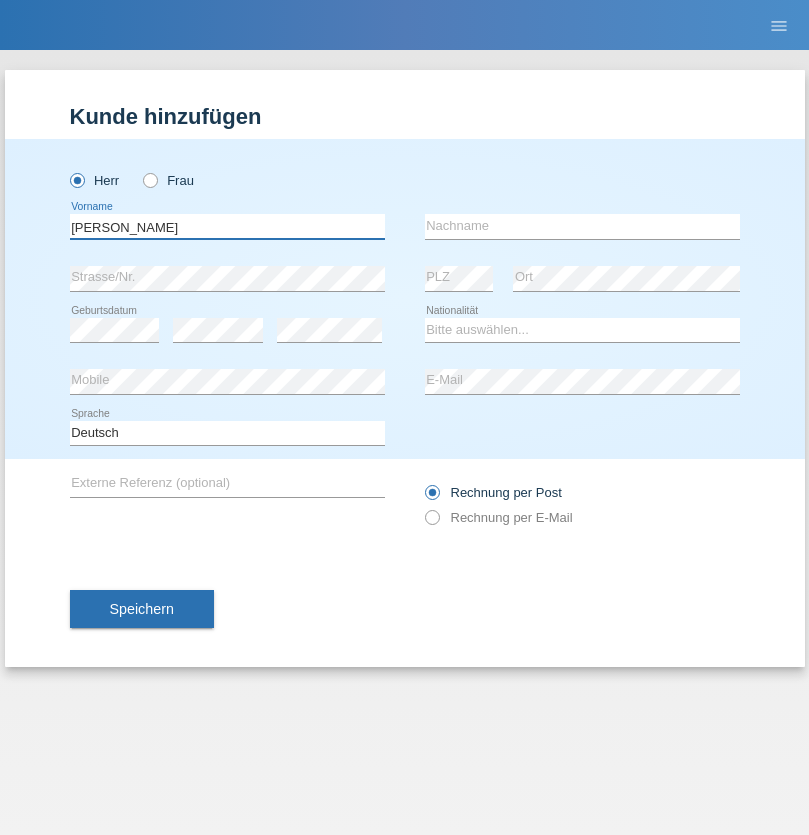 type on "Saif" 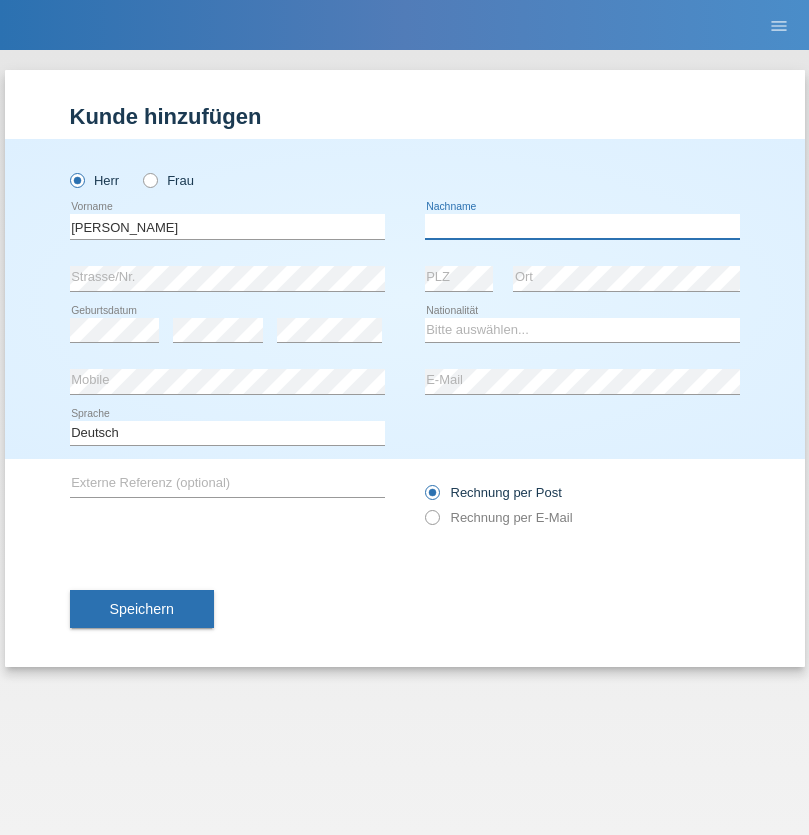 click at bounding box center (582, 226) 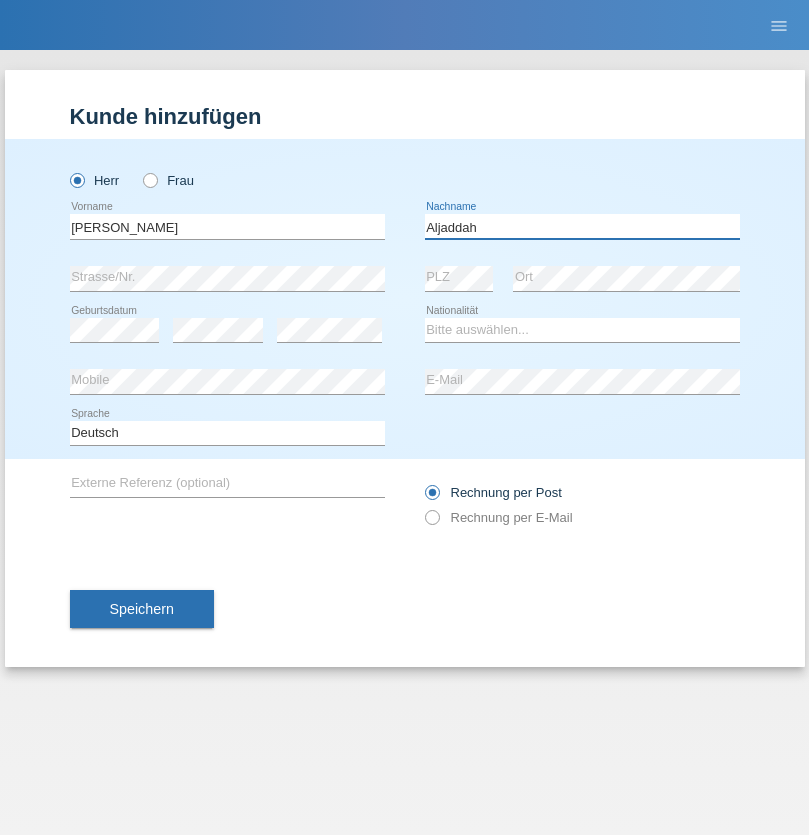 type on "Aljaddah" 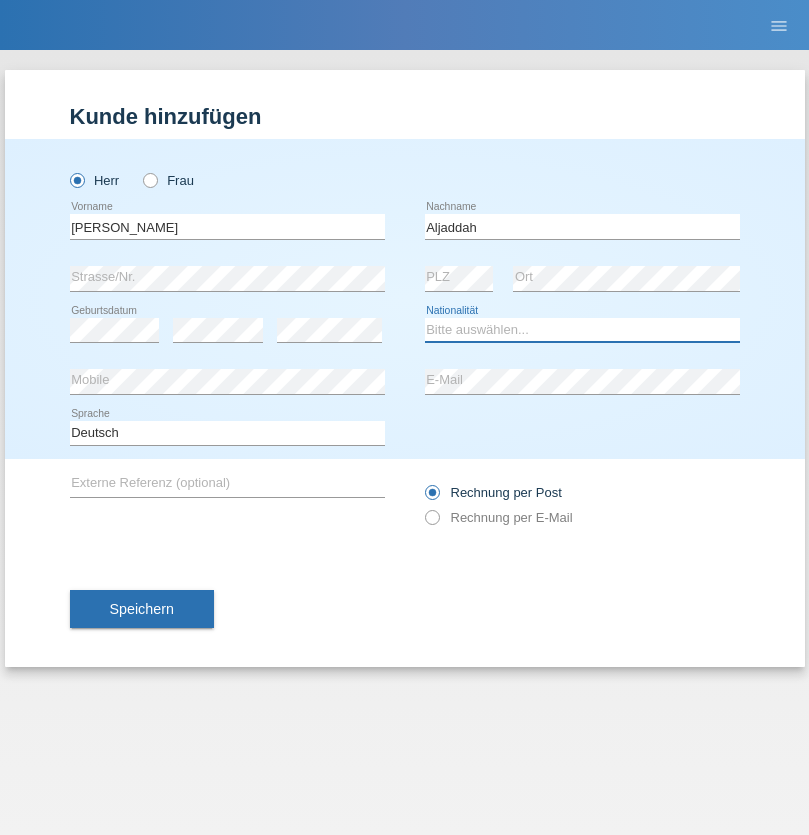 select on "IQ" 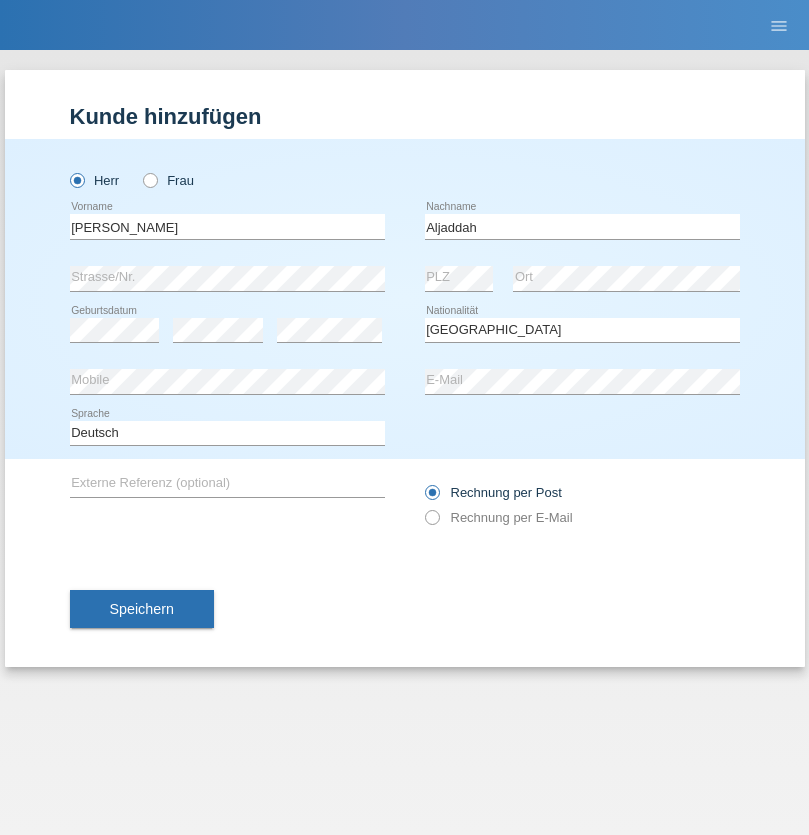 select on "C" 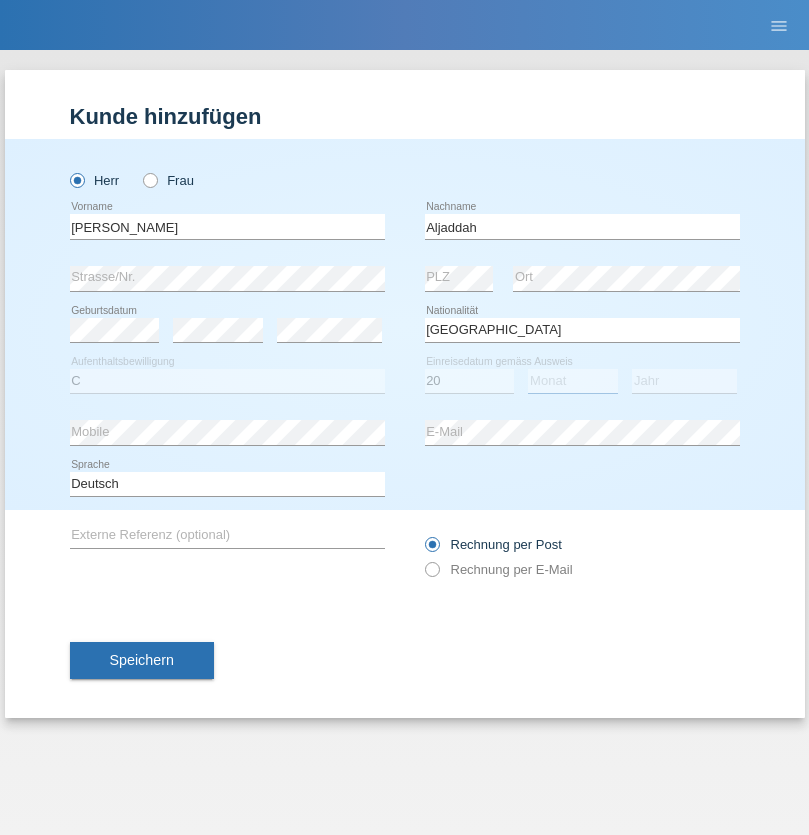select on "06" 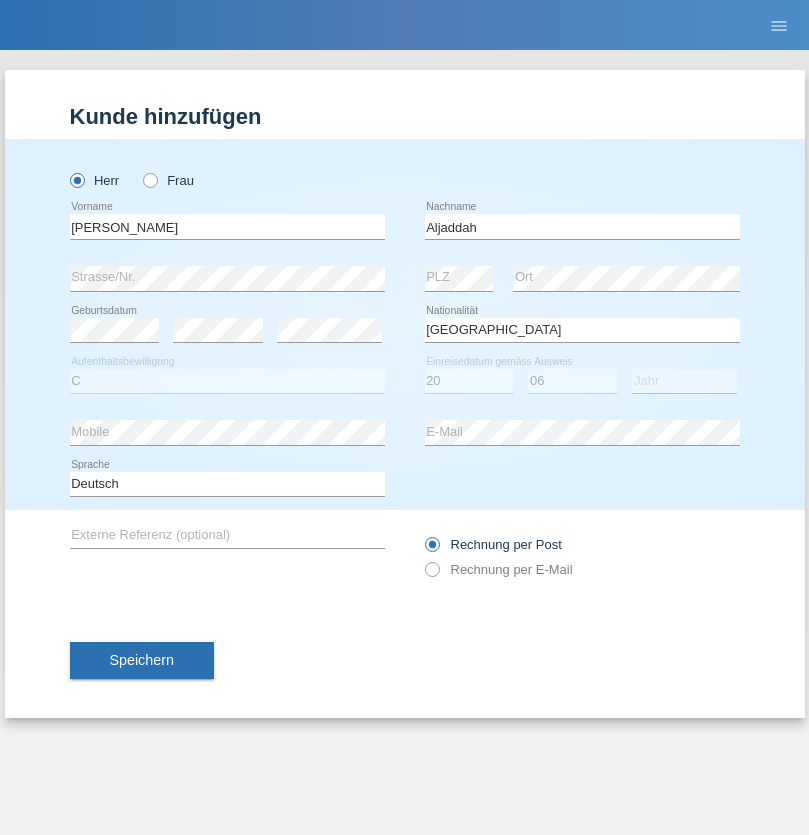 select on "2014" 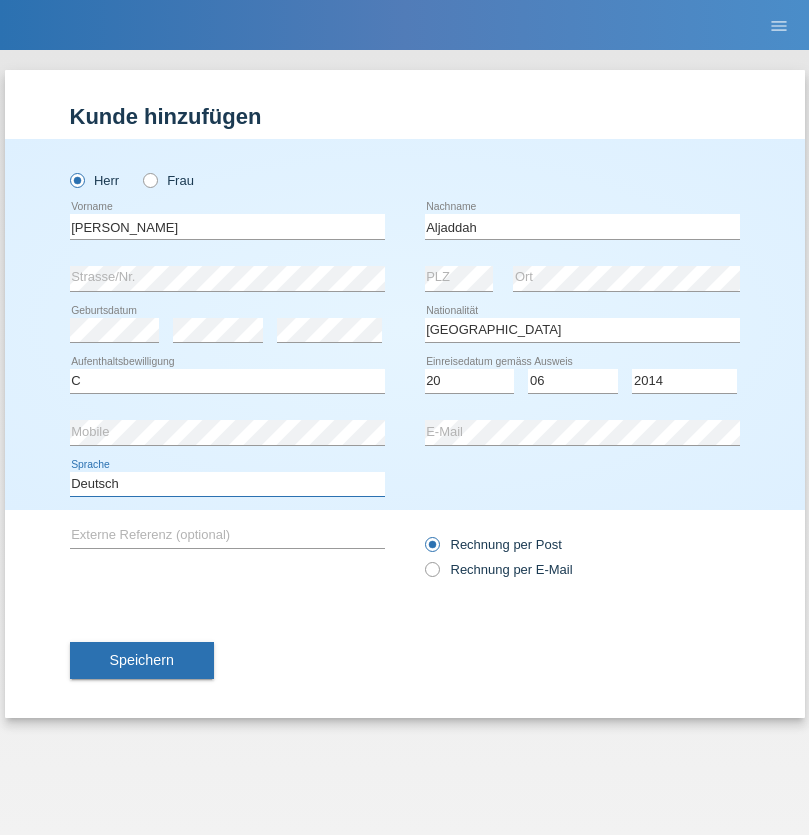 select on "en" 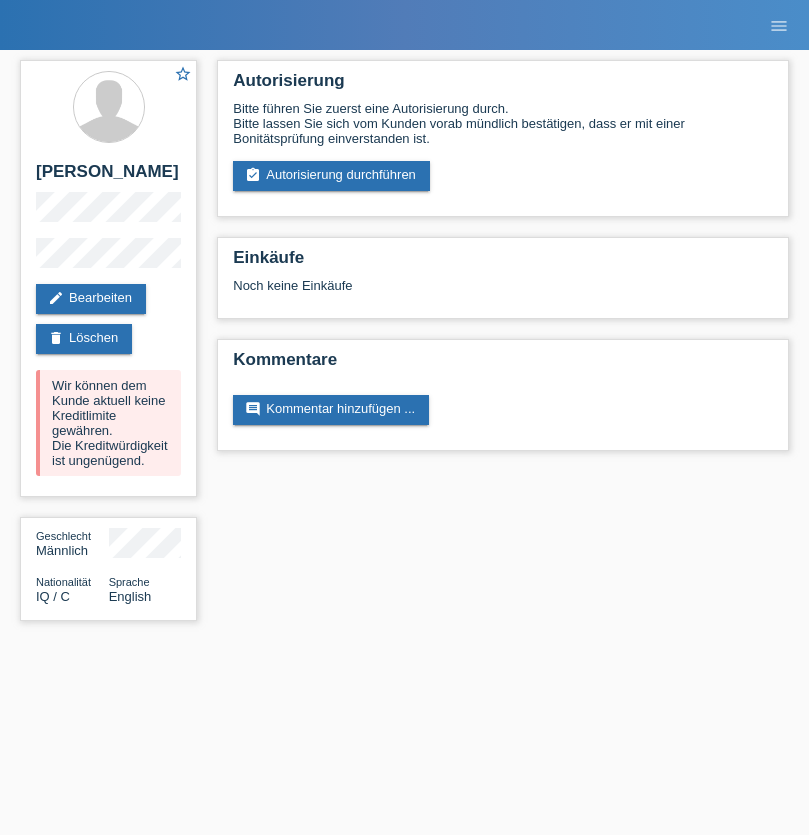 scroll, scrollTop: 0, scrollLeft: 0, axis: both 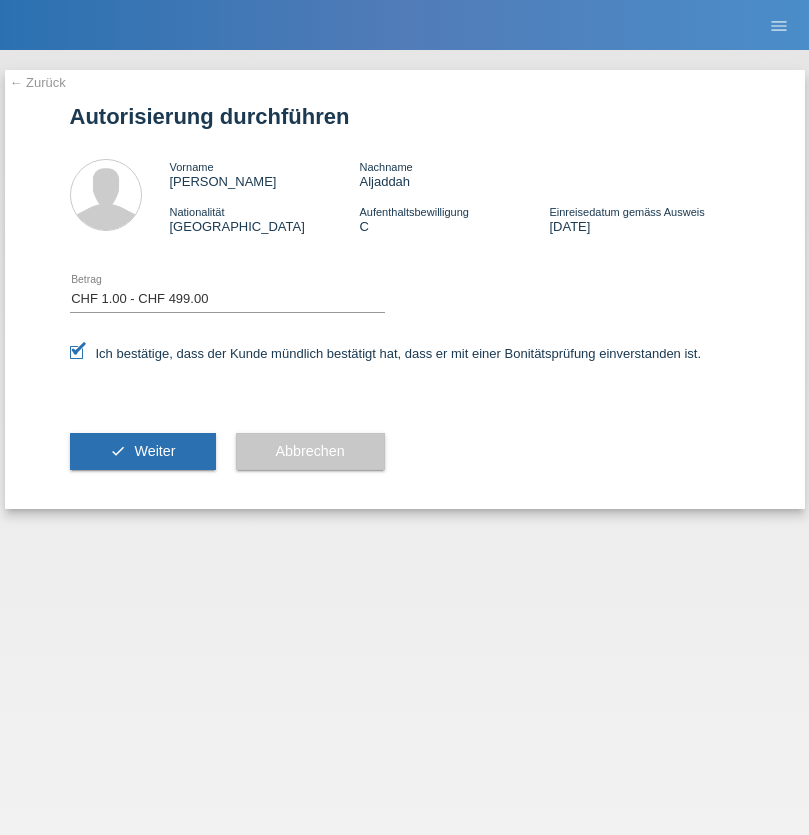 select on "1" 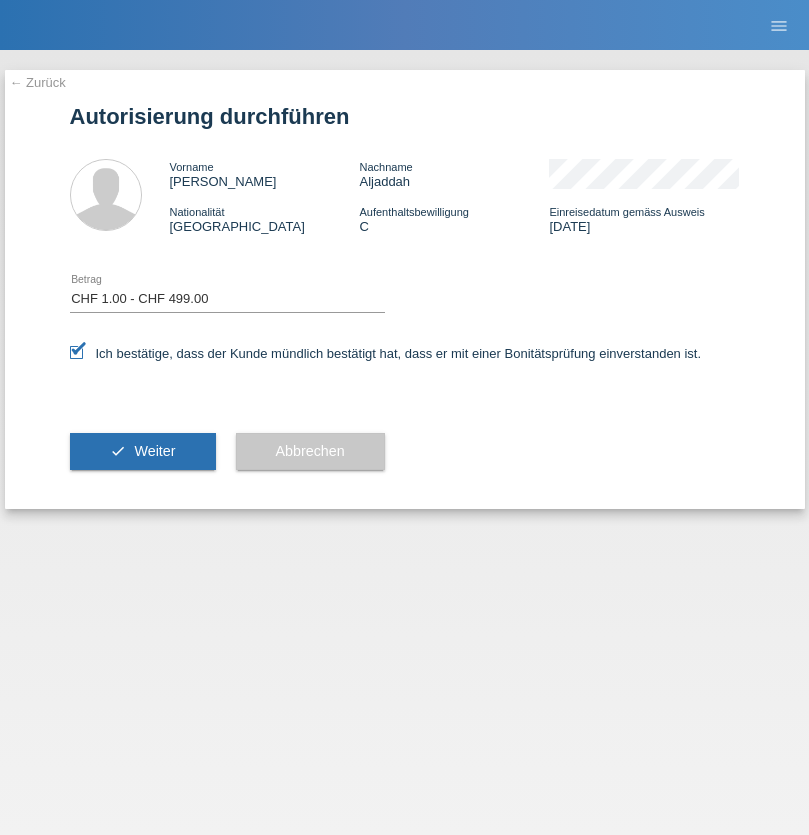 scroll, scrollTop: 0, scrollLeft: 0, axis: both 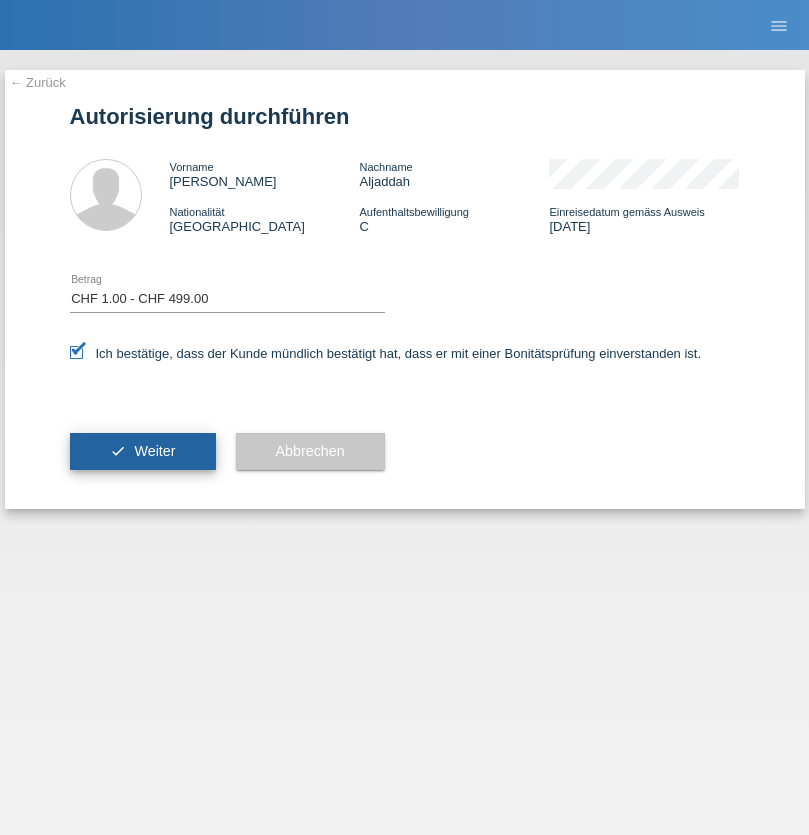 click on "Weiter" at bounding box center [154, 451] 